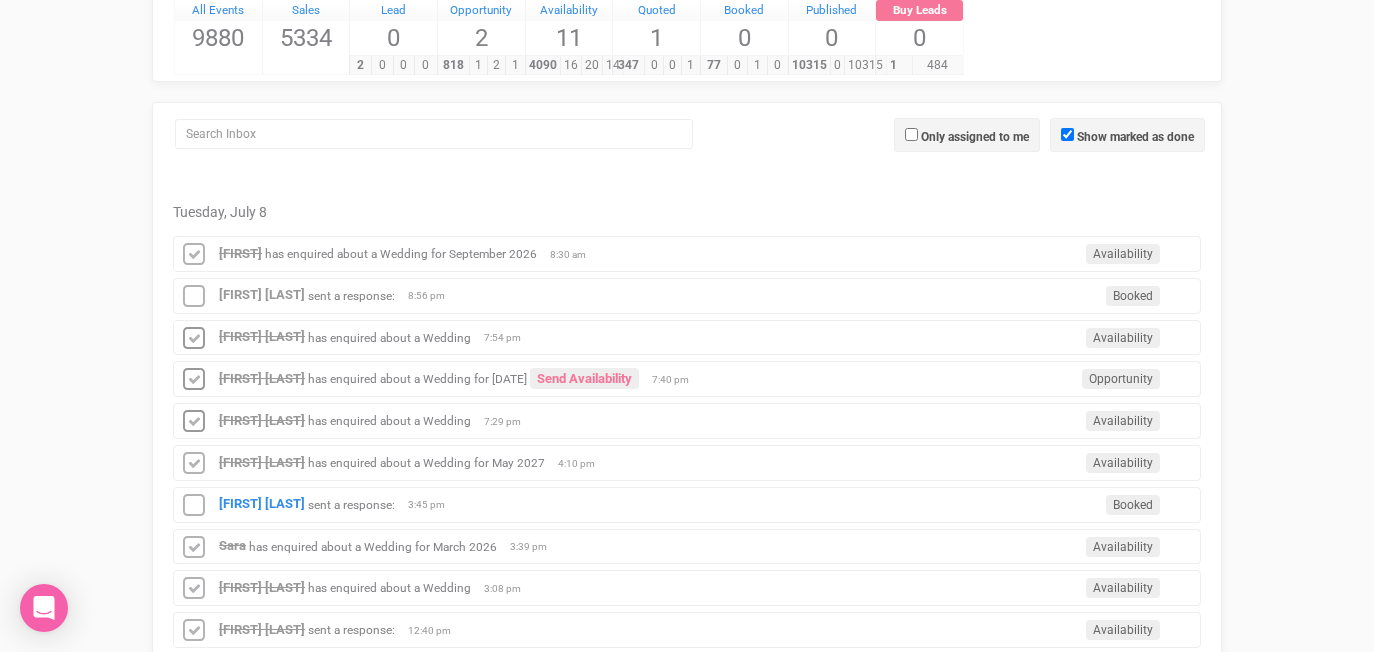 scroll, scrollTop: 0, scrollLeft: 0, axis: both 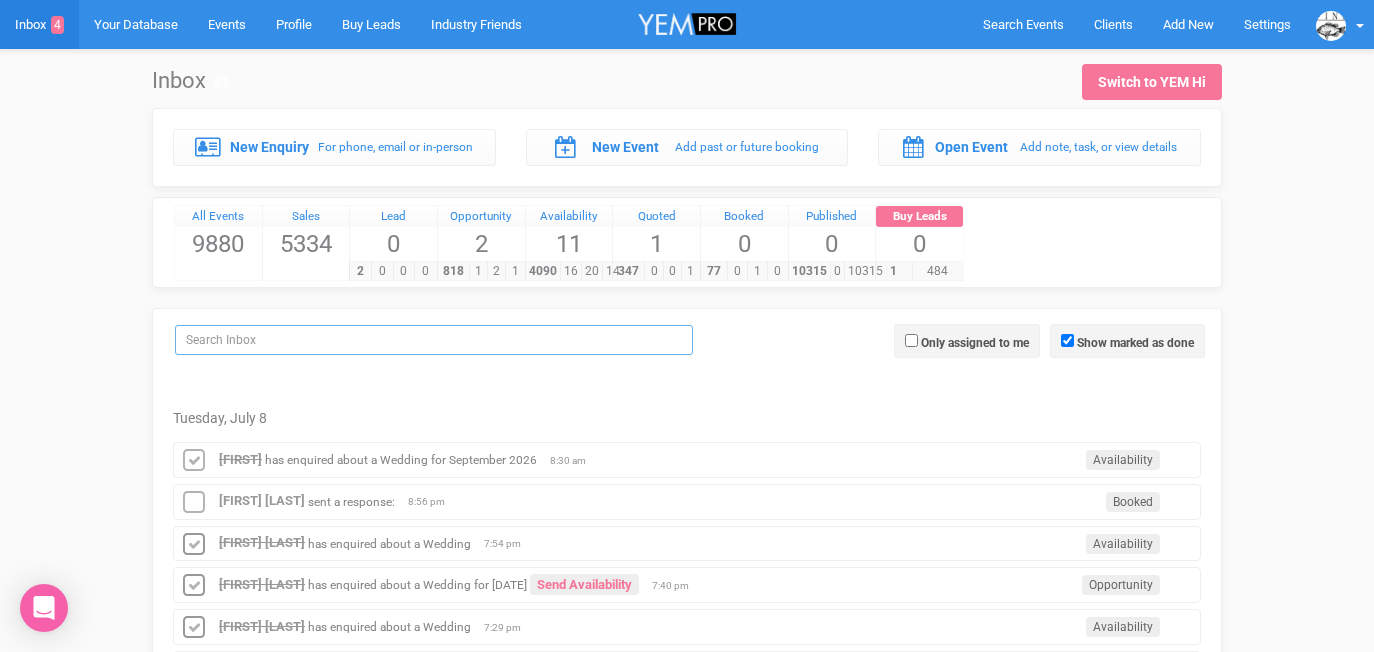 click at bounding box center (434, 340) 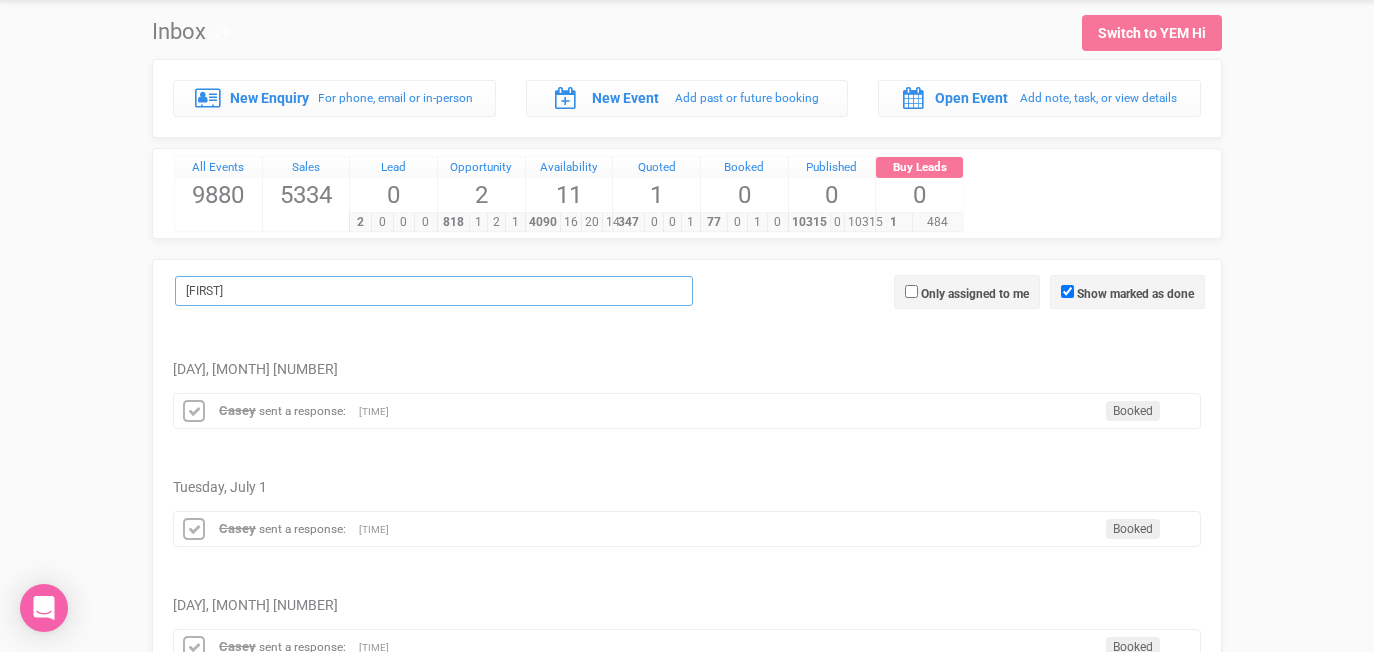 scroll, scrollTop: 51, scrollLeft: 0, axis: vertical 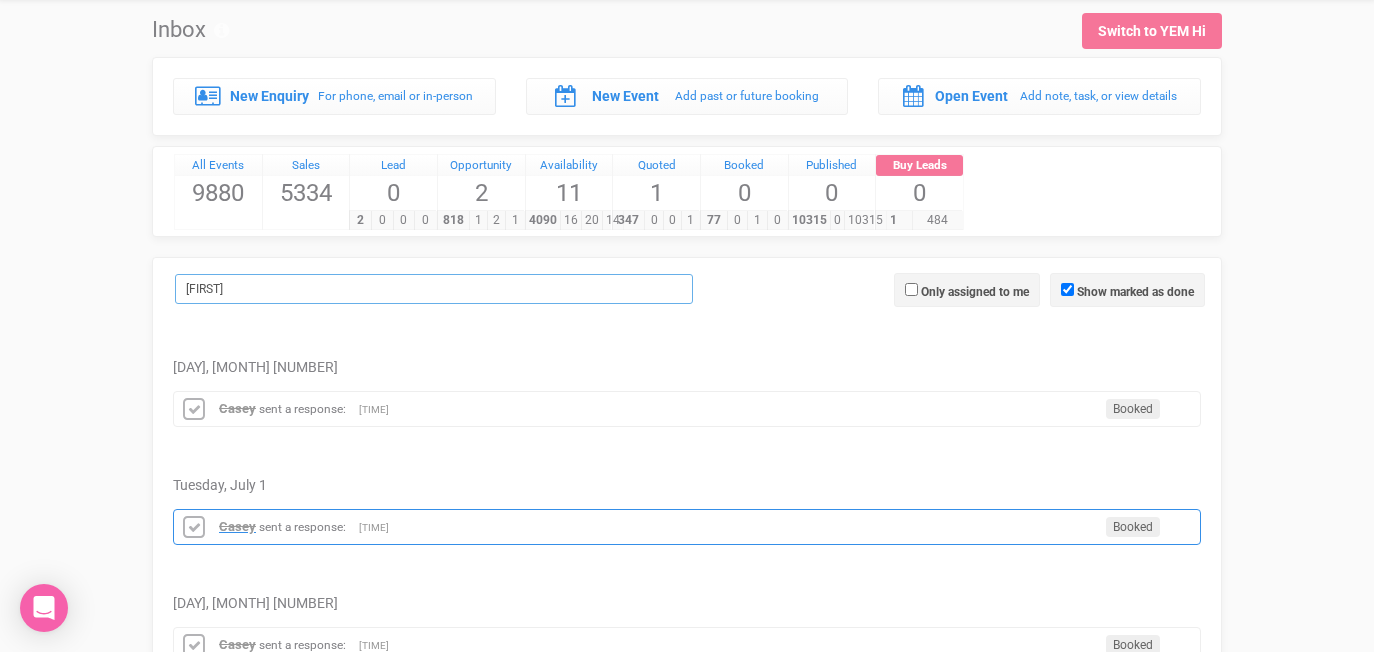 type on "casey" 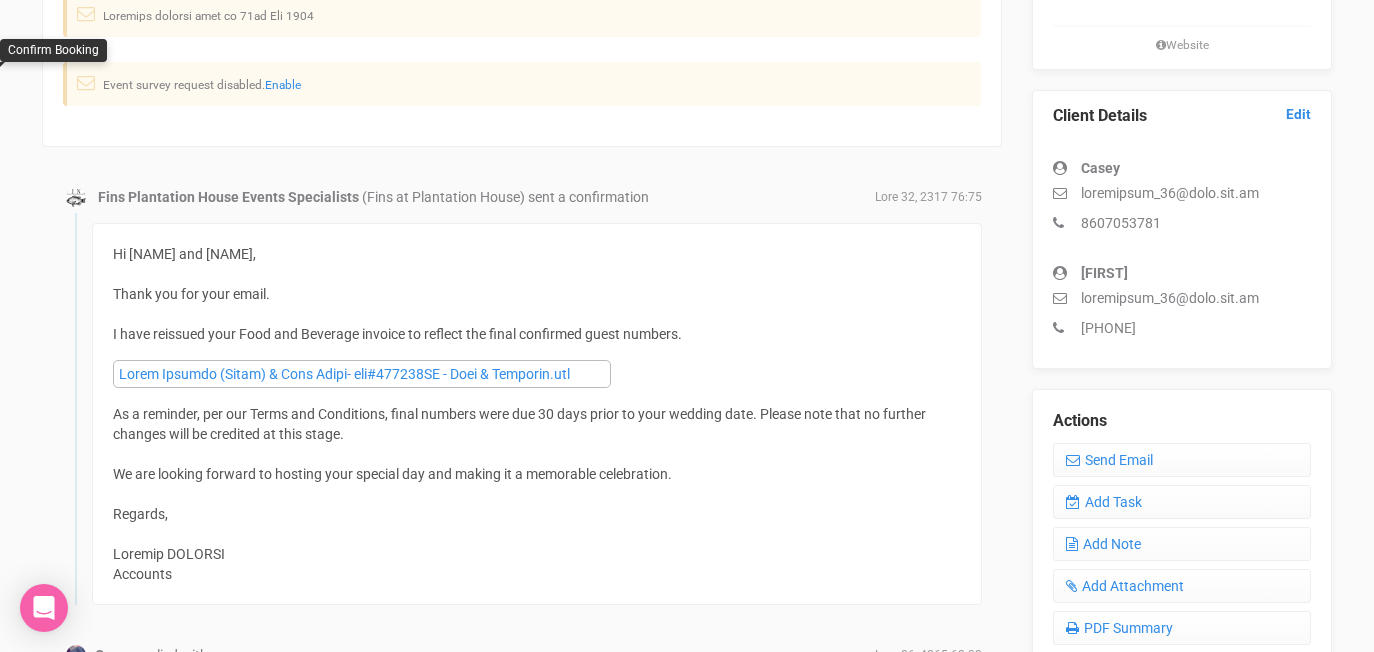 scroll, scrollTop: 464, scrollLeft: 0, axis: vertical 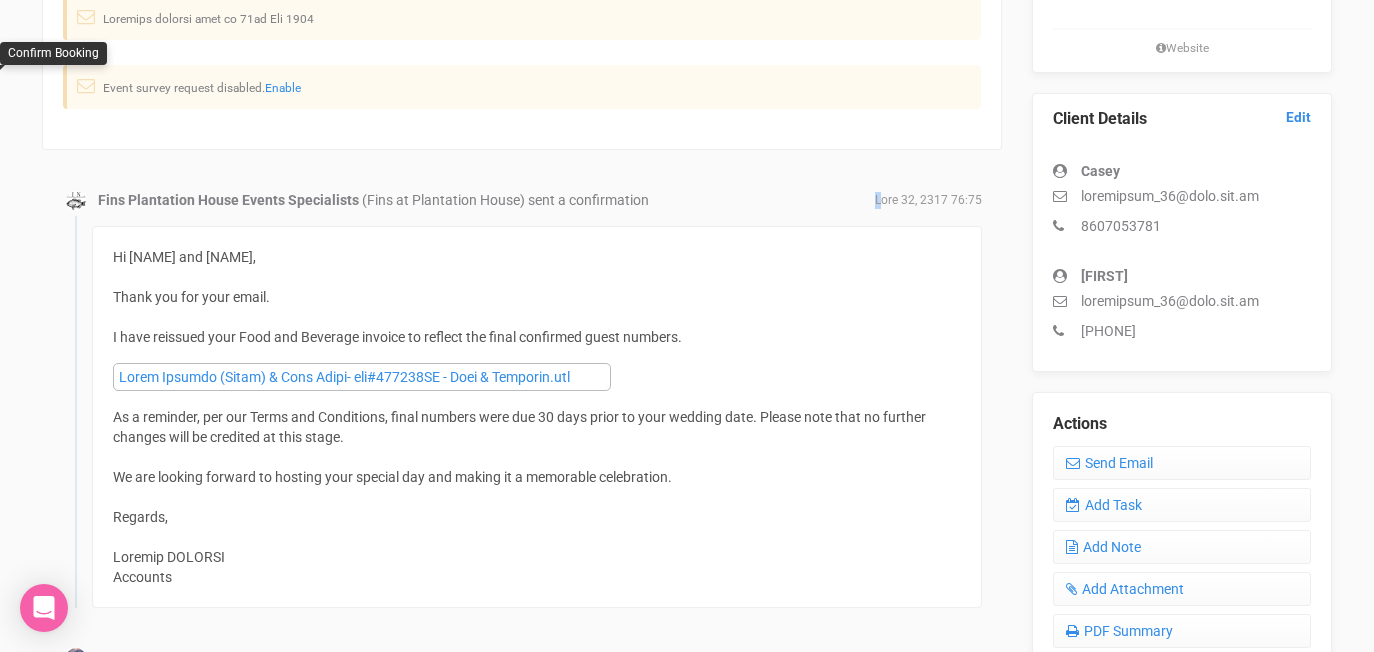 drag, startPoint x: 882, startPoint y: 199, endPoint x: 982, endPoint y: 201, distance: 100.02 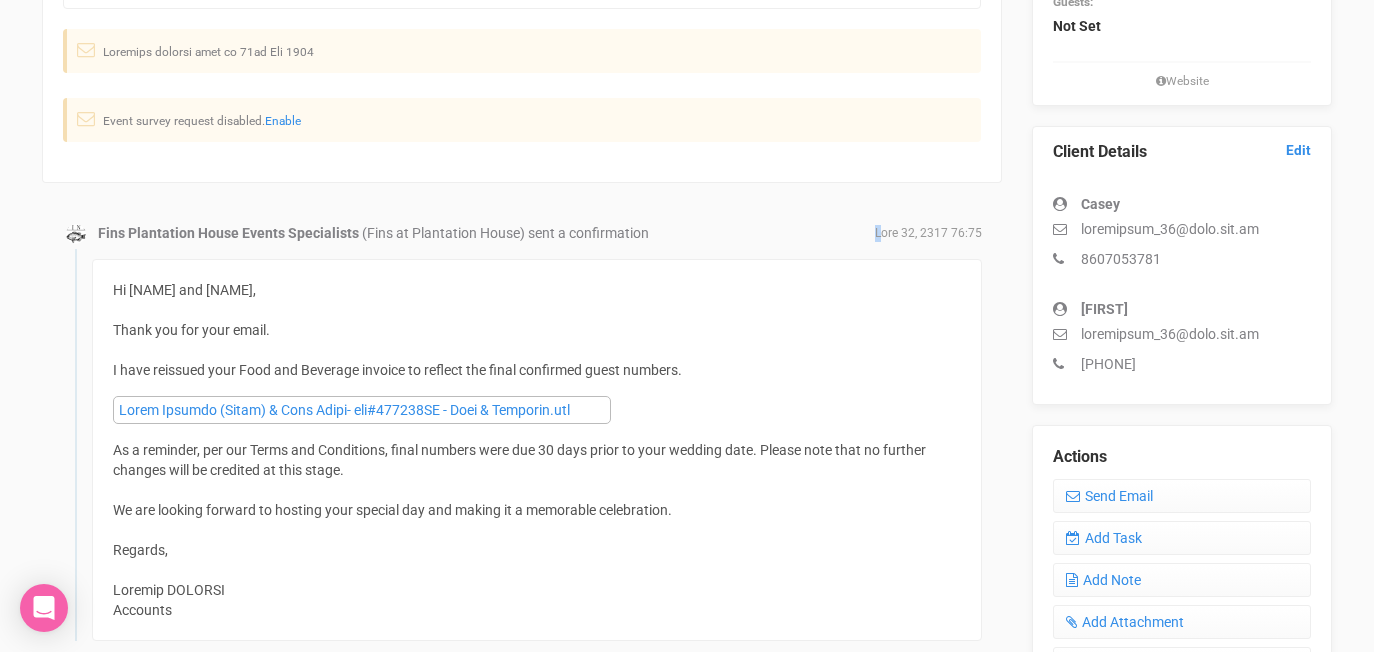 scroll, scrollTop: 425, scrollLeft: 0, axis: vertical 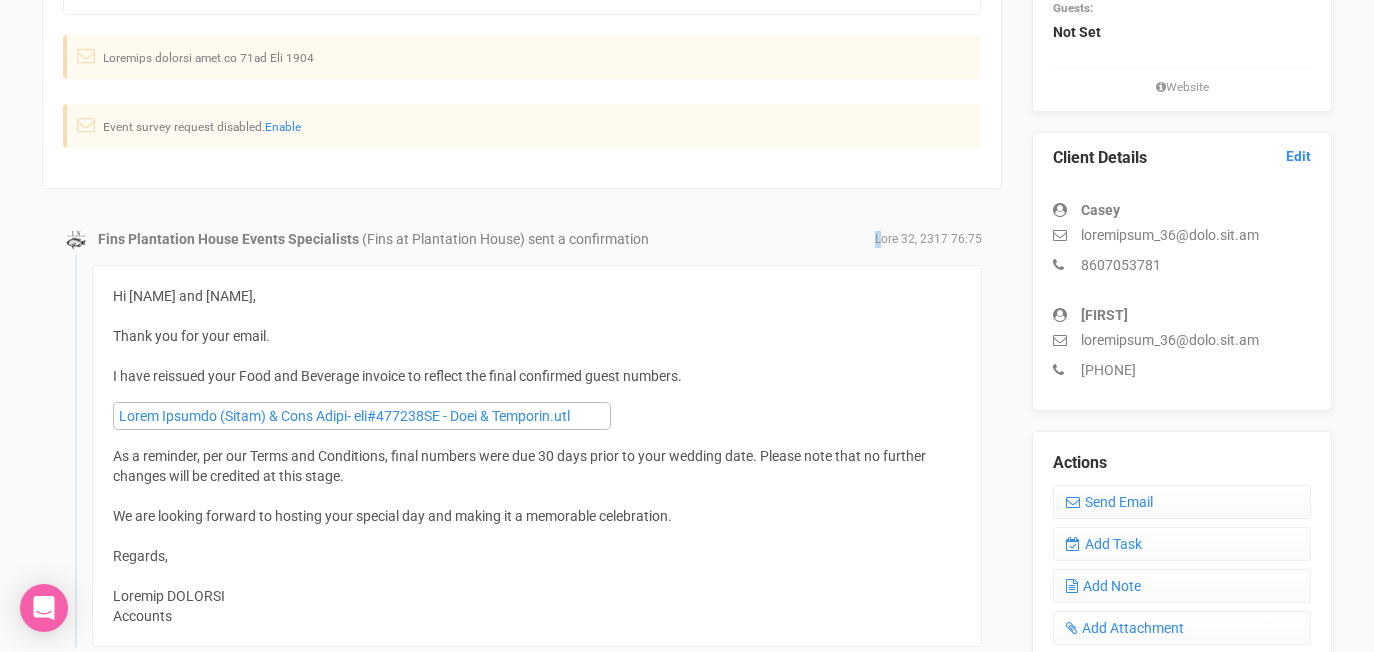 click on "[COMPANY] Events Specialists (Fins at Plantation House) sent a confirmation [DATE] [TIME]" at bounding box center (522, 239) 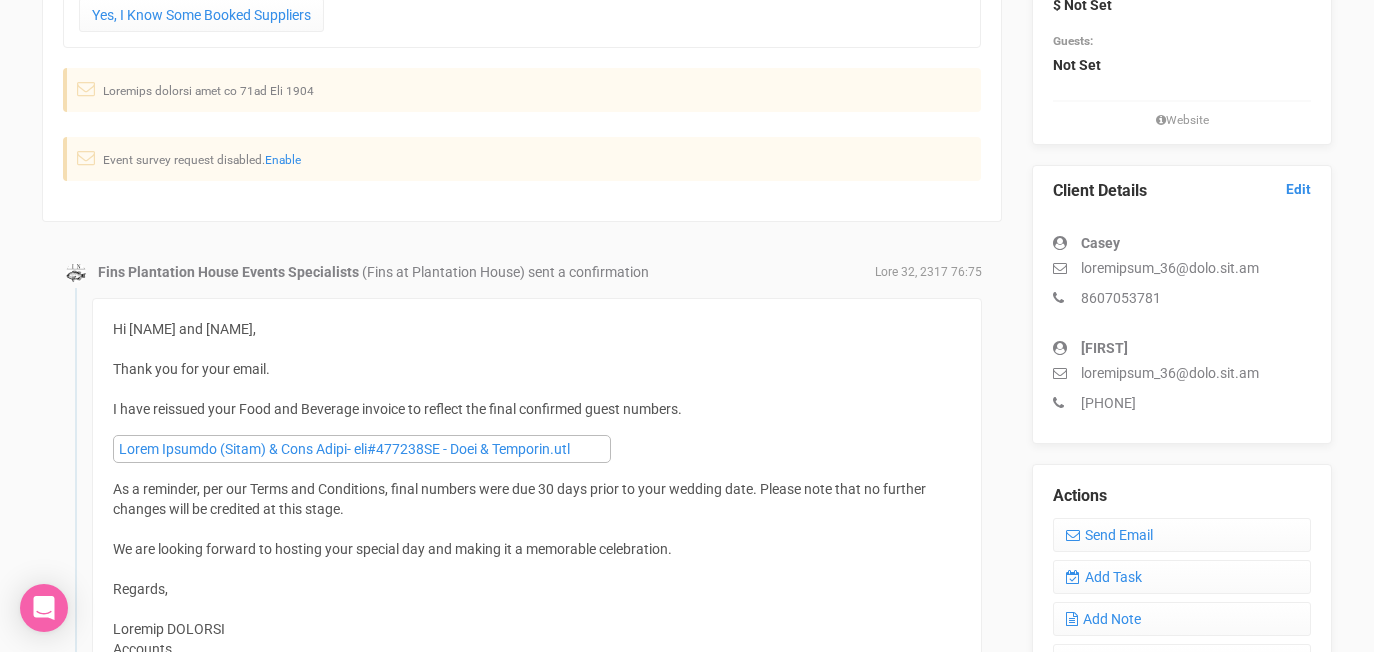 scroll, scrollTop: 389, scrollLeft: 0, axis: vertical 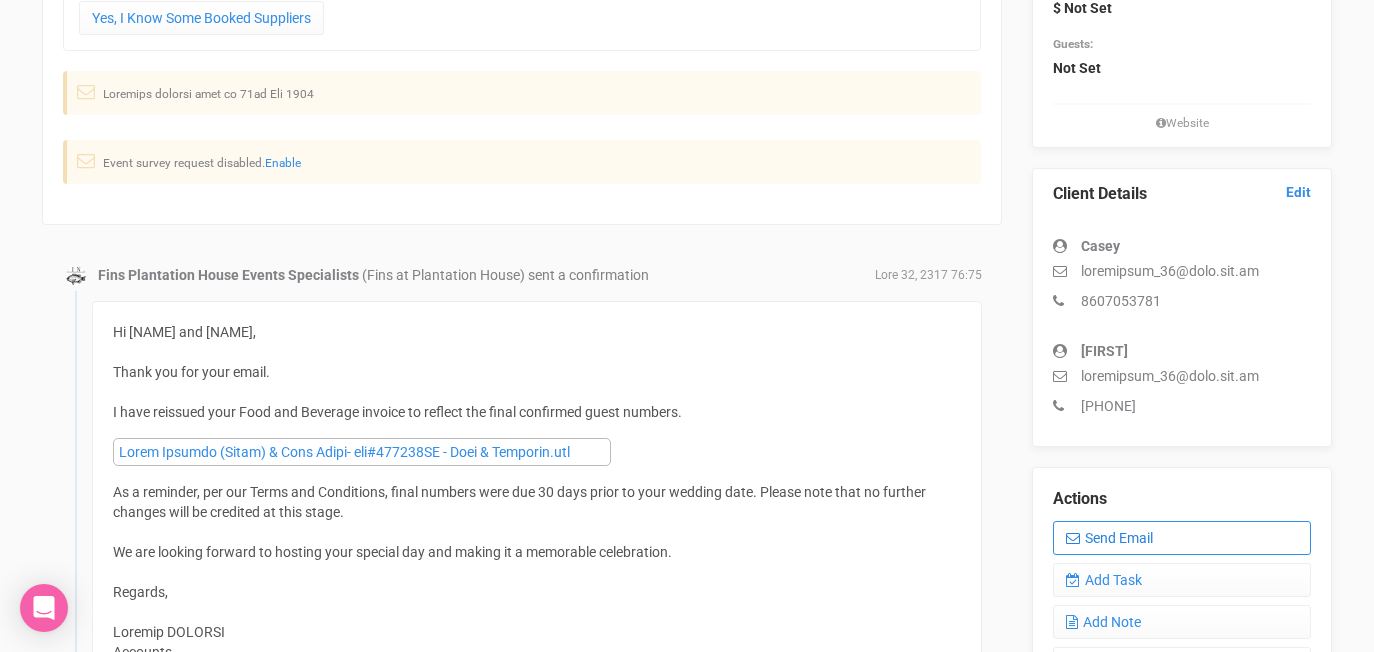 click on "Send Email" at bounding box center (1182, 538) 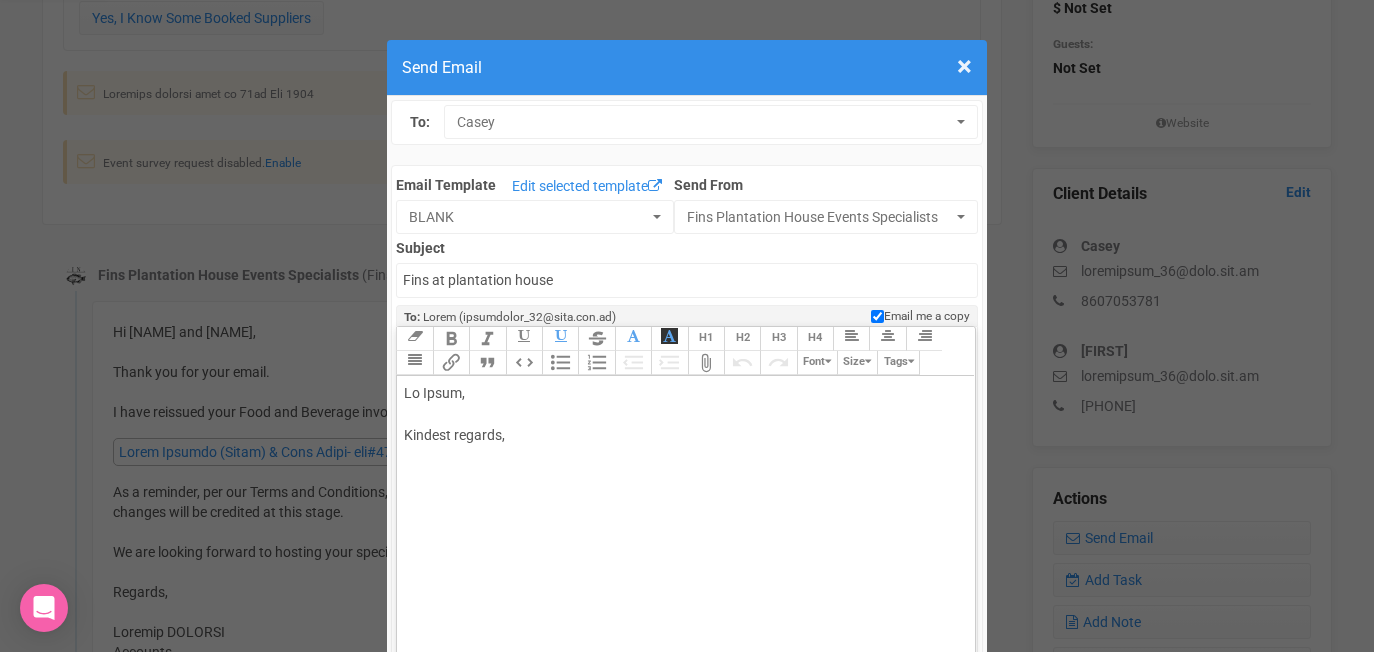 click on "Lo Ipsum, Dolorsi ametcon," at bounding box center (682, 435) 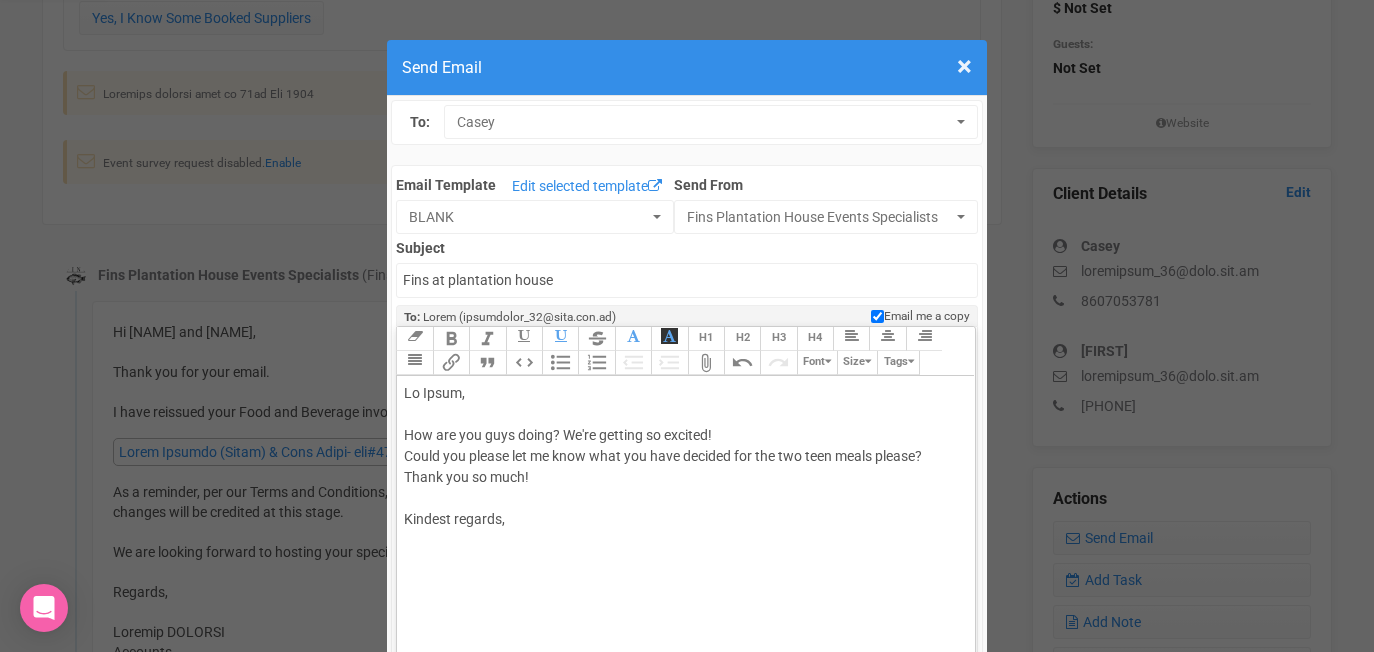 click on "Hi [FIRST], How are you guys doing? We're getting so excited! Could you please let me know what you have decided for the two teen meals please? Thank you so much! Kindest regards," at bounding box center (682, 477) 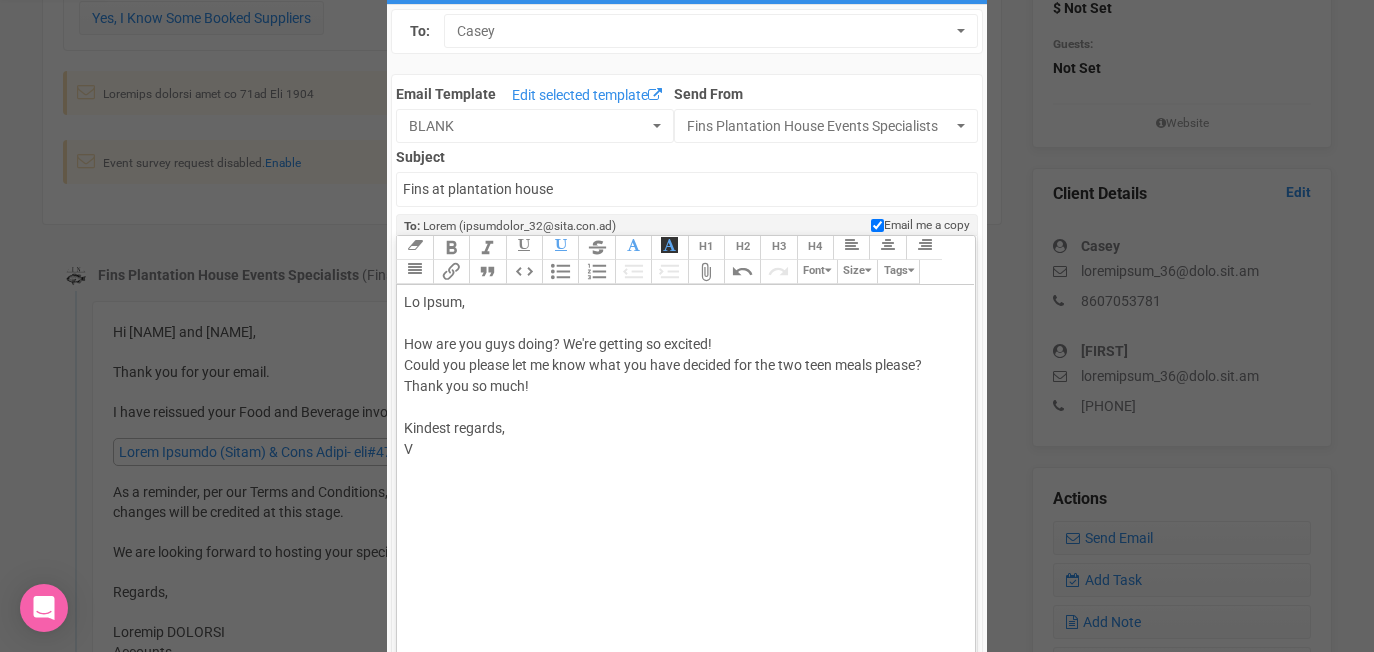scroll, scrollTop: 92, scrollLeft: 0, axis: vertical 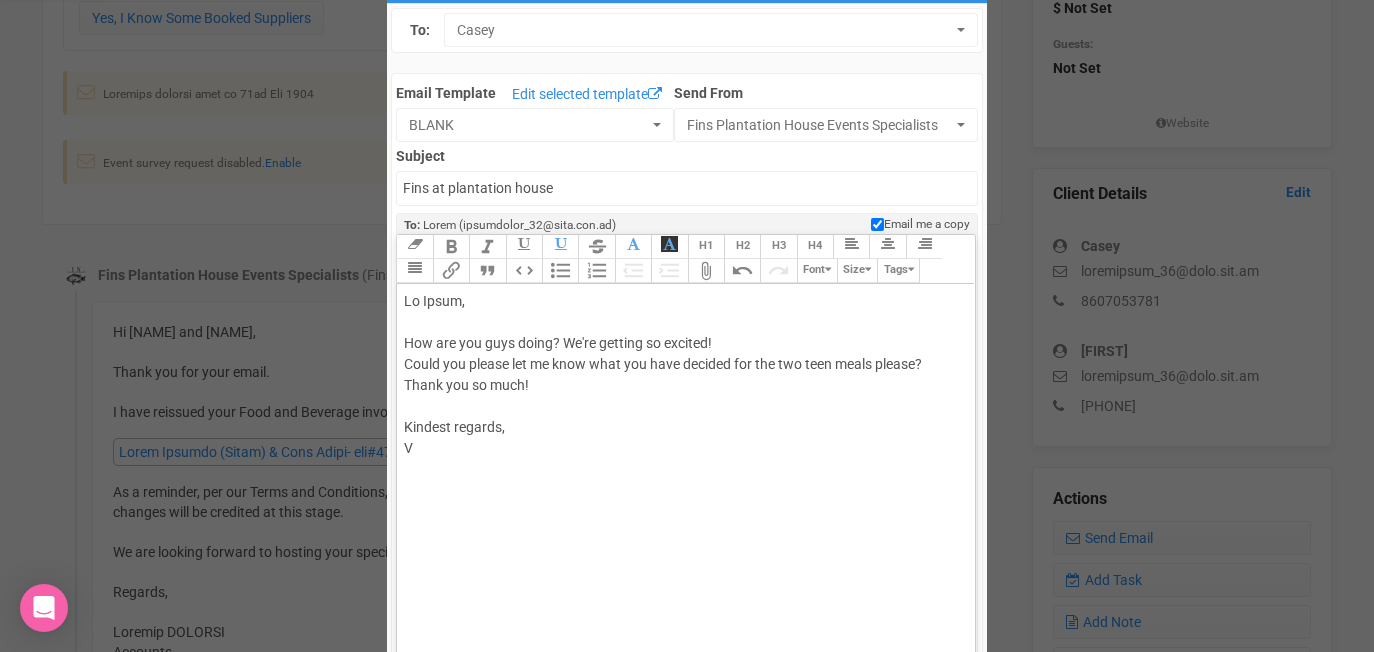 click on "Lo Ipsum, Dol sit ame cons adipi? El'se doeiusm te incidid! Utlab etd magnaa eni ad mini veni qui nost exercit ull lab nis aliq exeac conseq? Duisa iru in repr! Volupta velites, C" at bounding box center (682, 385) 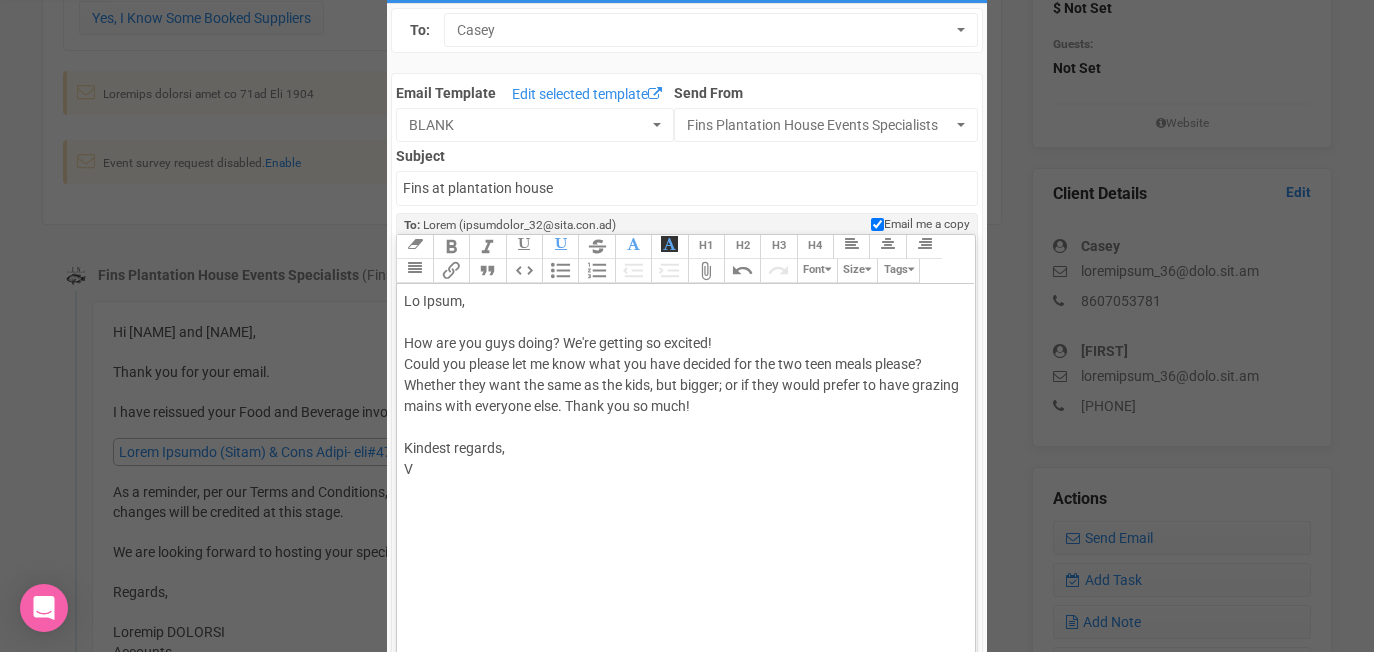 type on "<lor>Ip Dolor,<si><am>Con adi eli sedd eiusm? Te'in utlabor et dolorem!<al>Enima min veniam qui no exer ulla lab nisi aliquip exe com con duis autei inrepr? Volupta veli esse cil fugi nu par exce, sin occaec; cu no proi suntc quioff de moll animide labor pers undeomni iste.<na>&erro;Volup acc do laud!<to><re>Aperiam eaqueip,<qu>A<il><in></ver>" 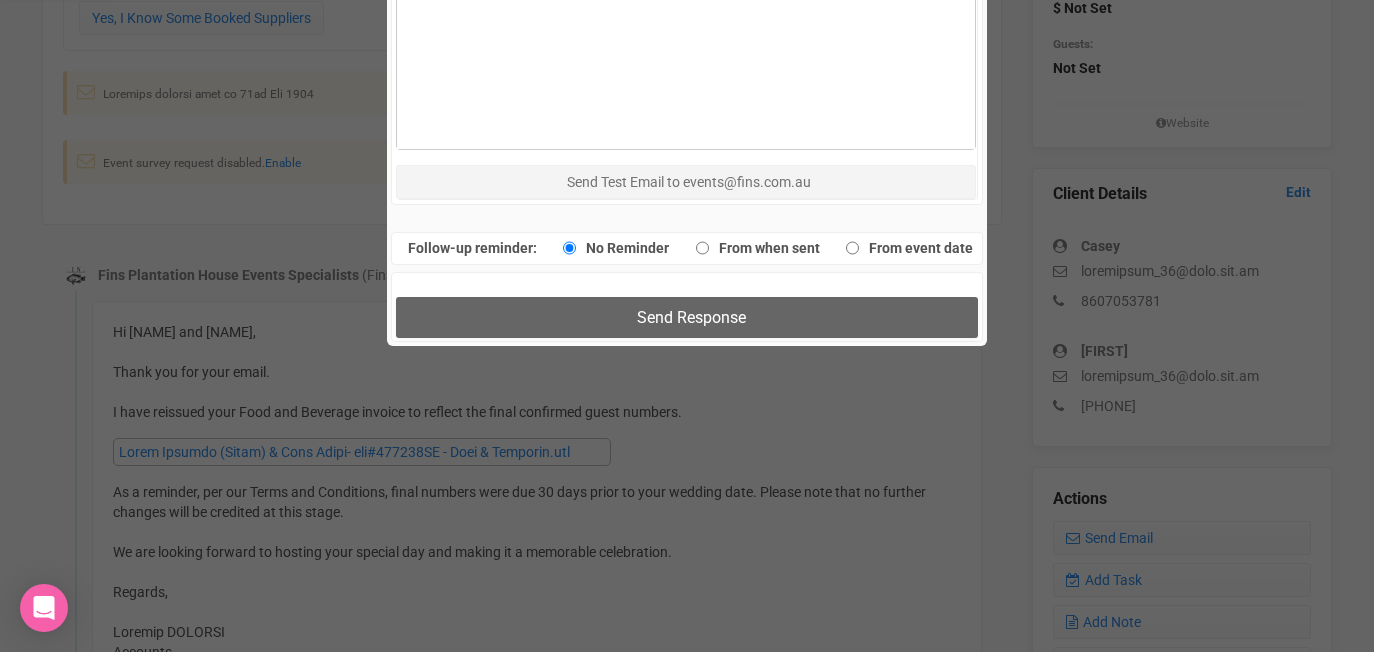 scroll, scrollTop: 1230, scrollLeft: 0, axis: vertical 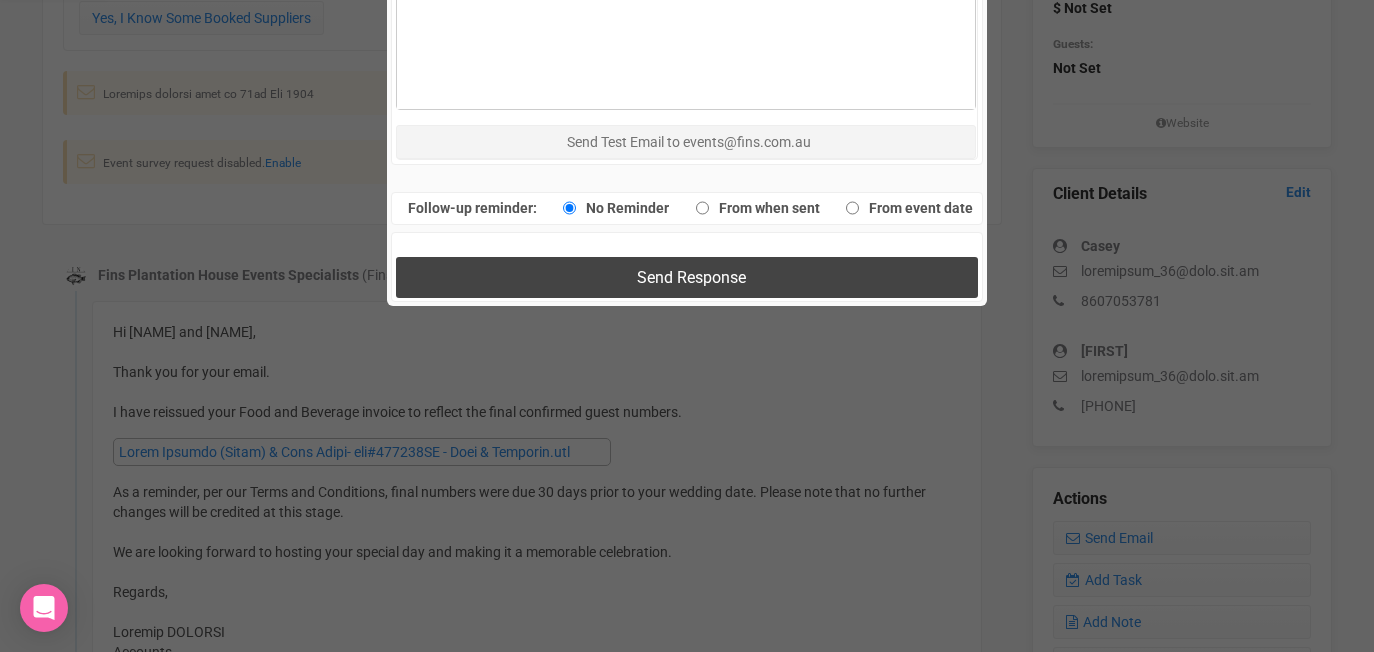 click on "Send Response" at bounding box center (686, 277) 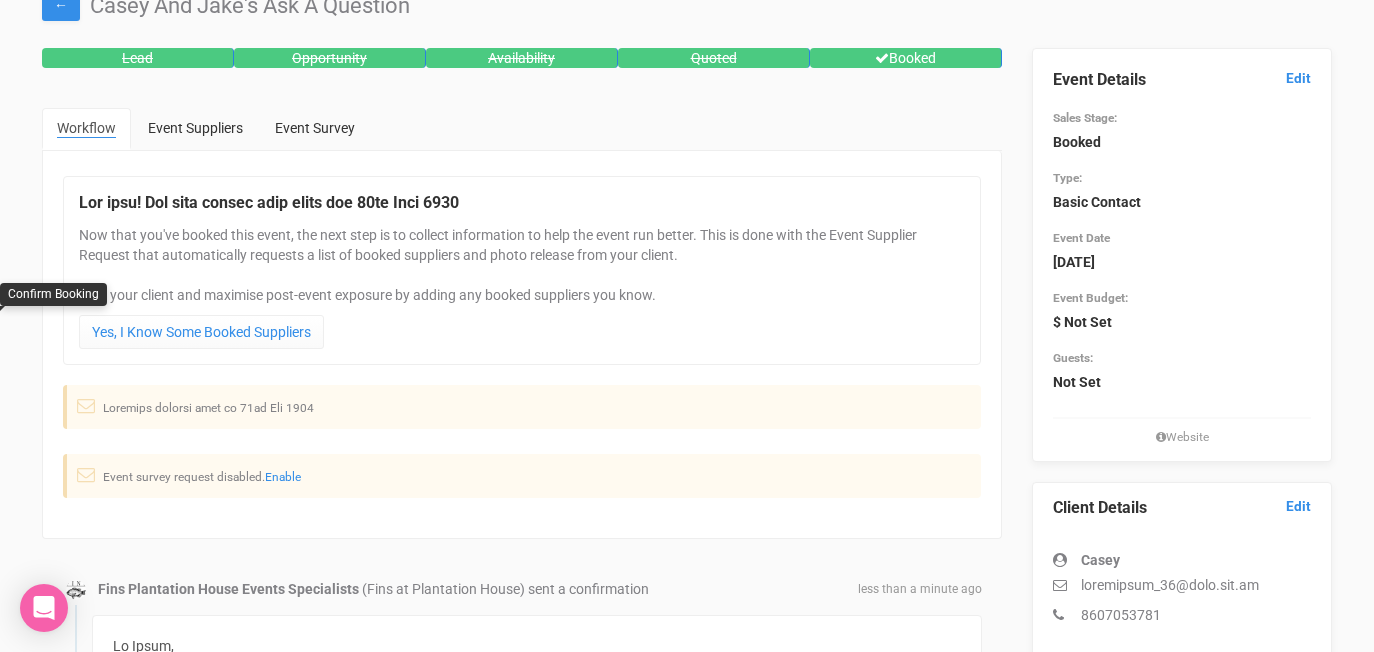 scroll, scrollTop: 0, scrollLeft: 0, axis: both 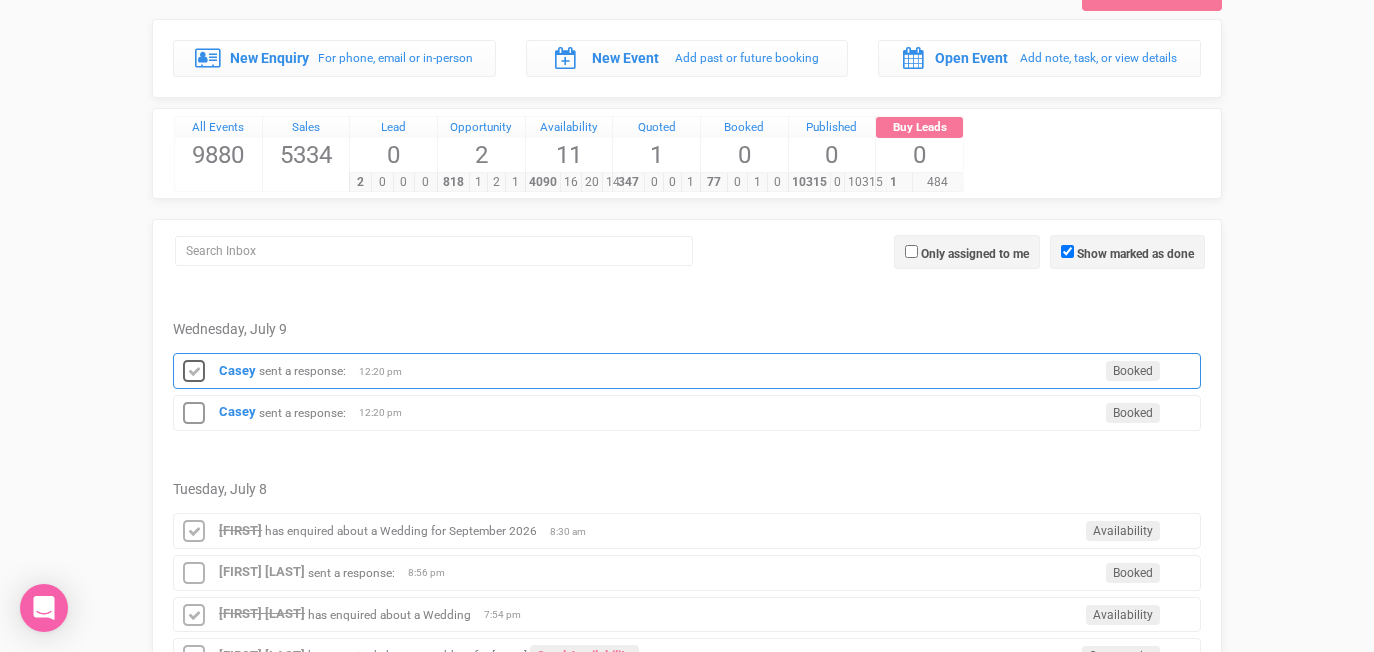 click at bounding box center (194, 372) 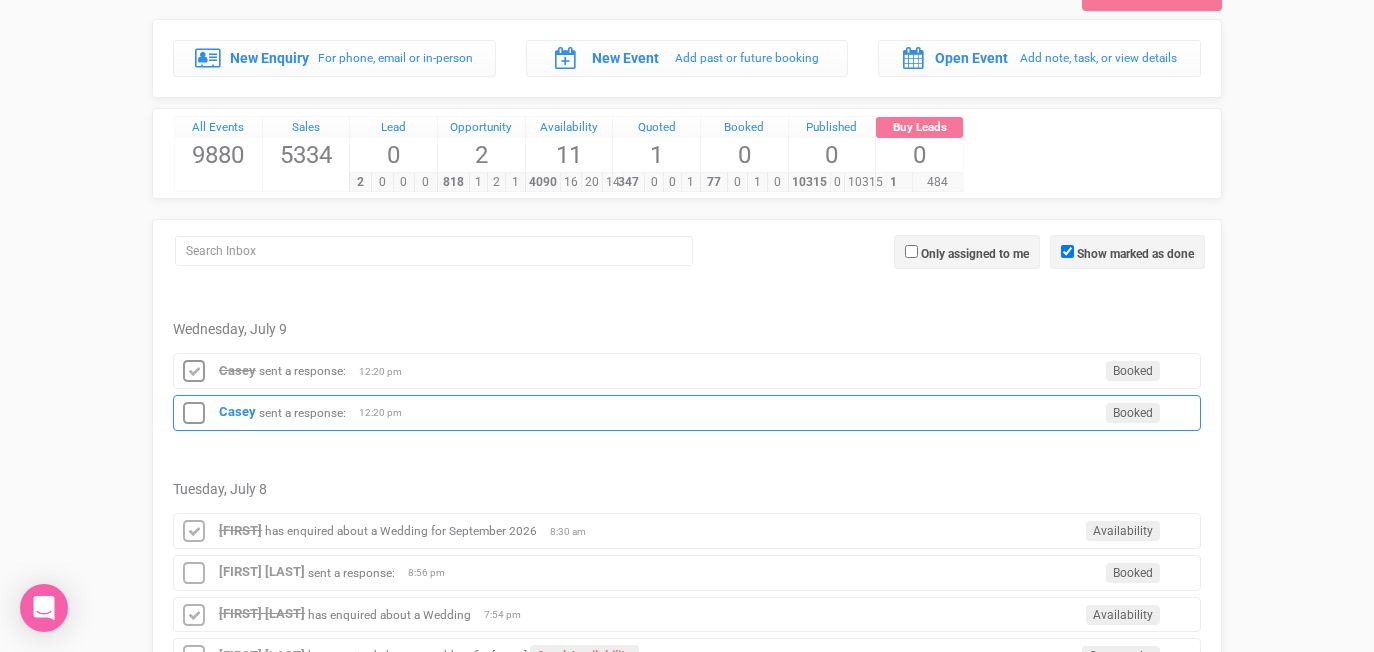 click at bounding box center (194, 414) 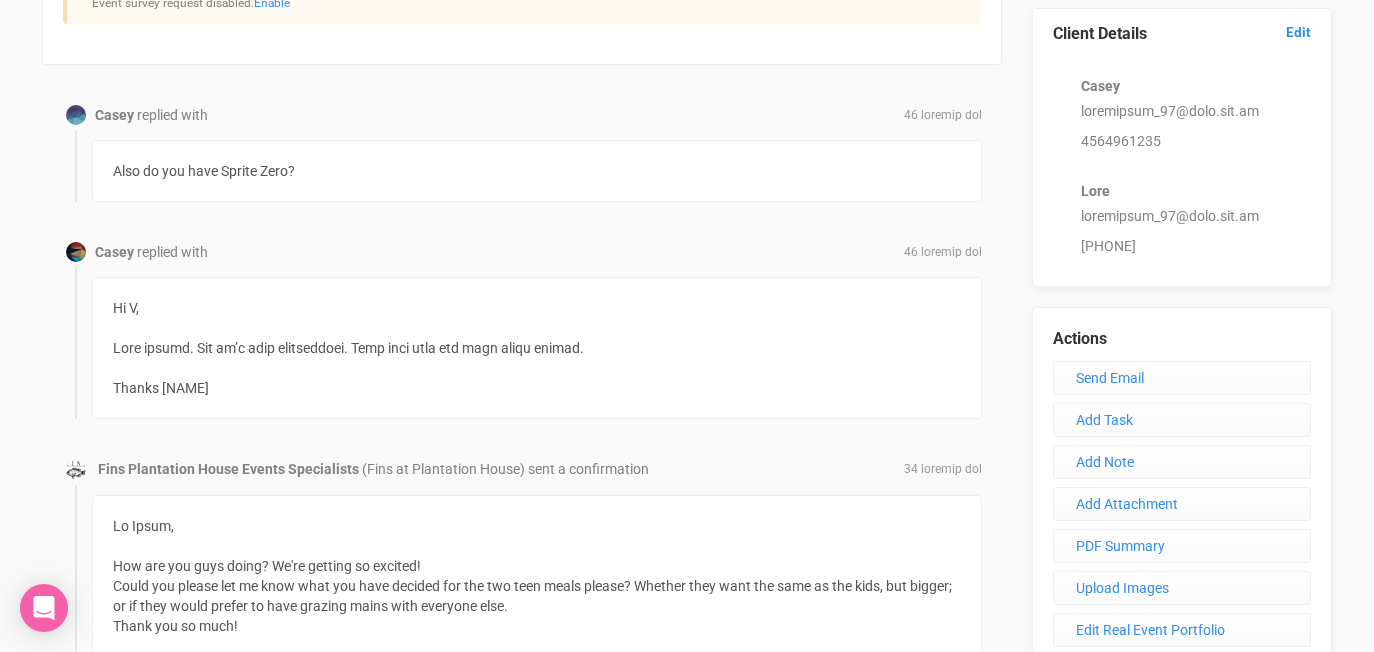 scroll, scrollTop: 552, scrollLeft: 0, axis: vertical 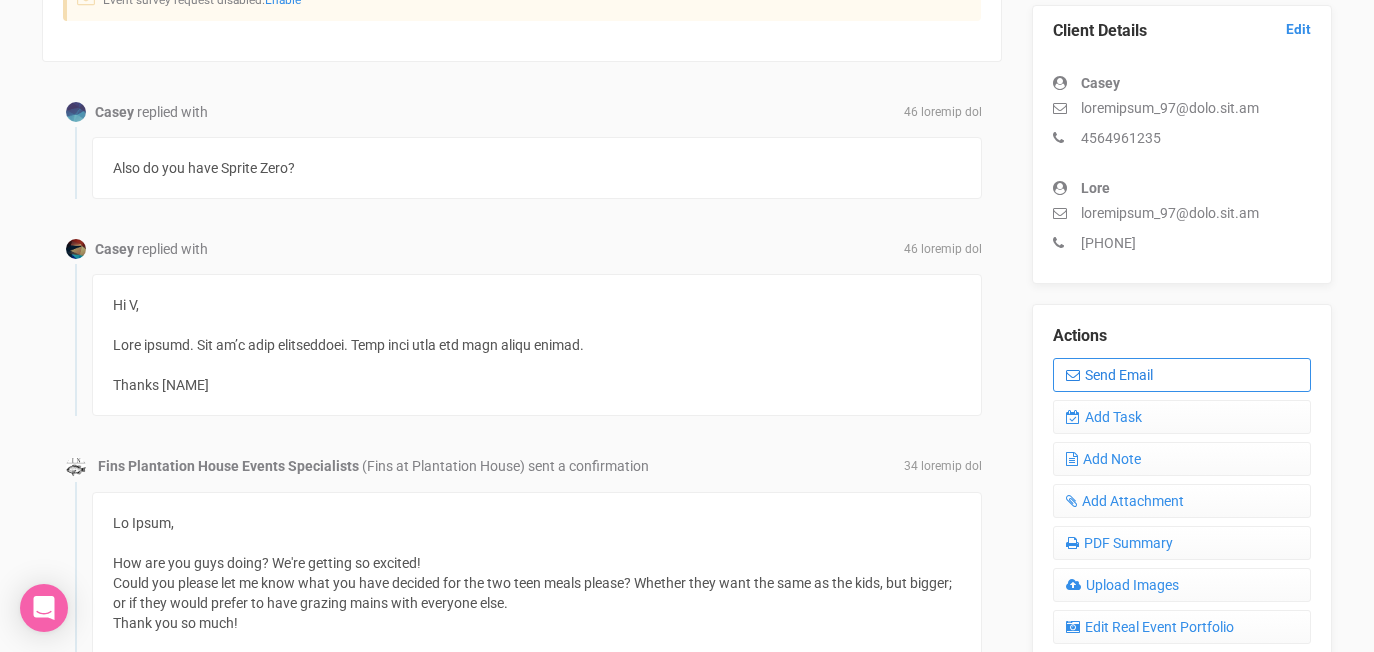 click on "Send Email" at bounding box center (1182, 375) 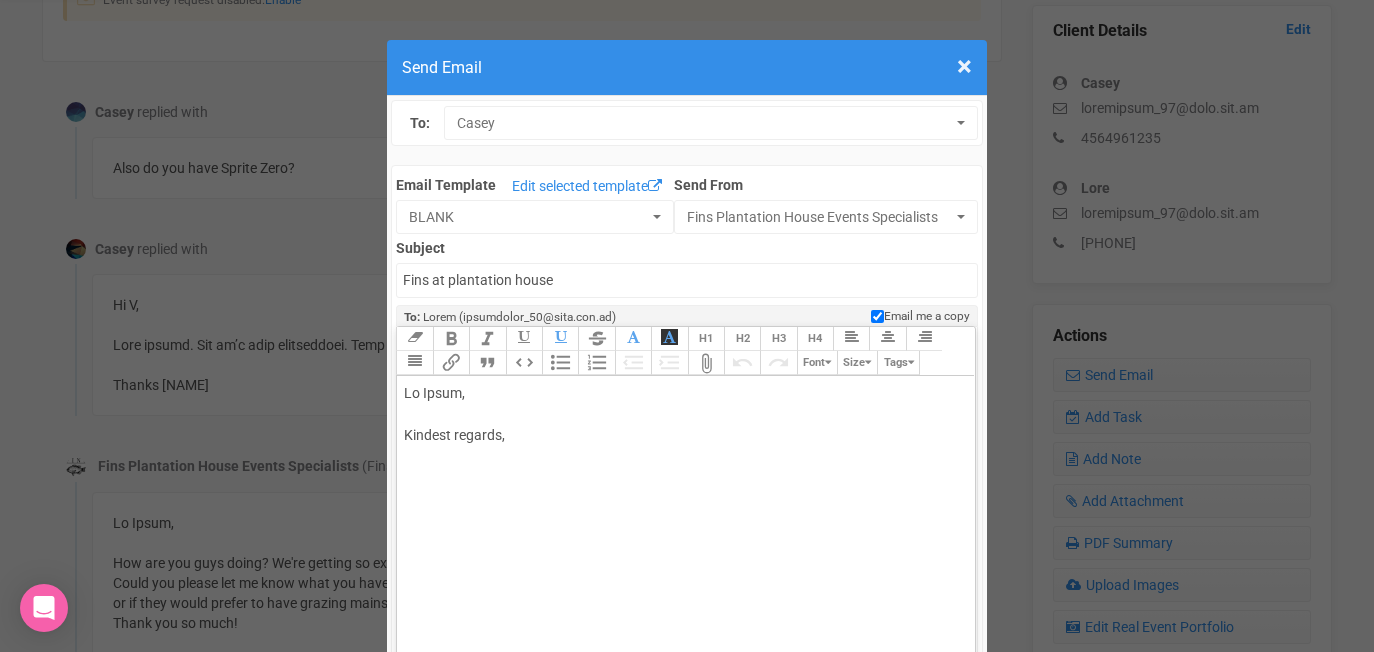 click on "Lo Ipsum, Dolorsi ametcon," at bounding box center (682, 435) 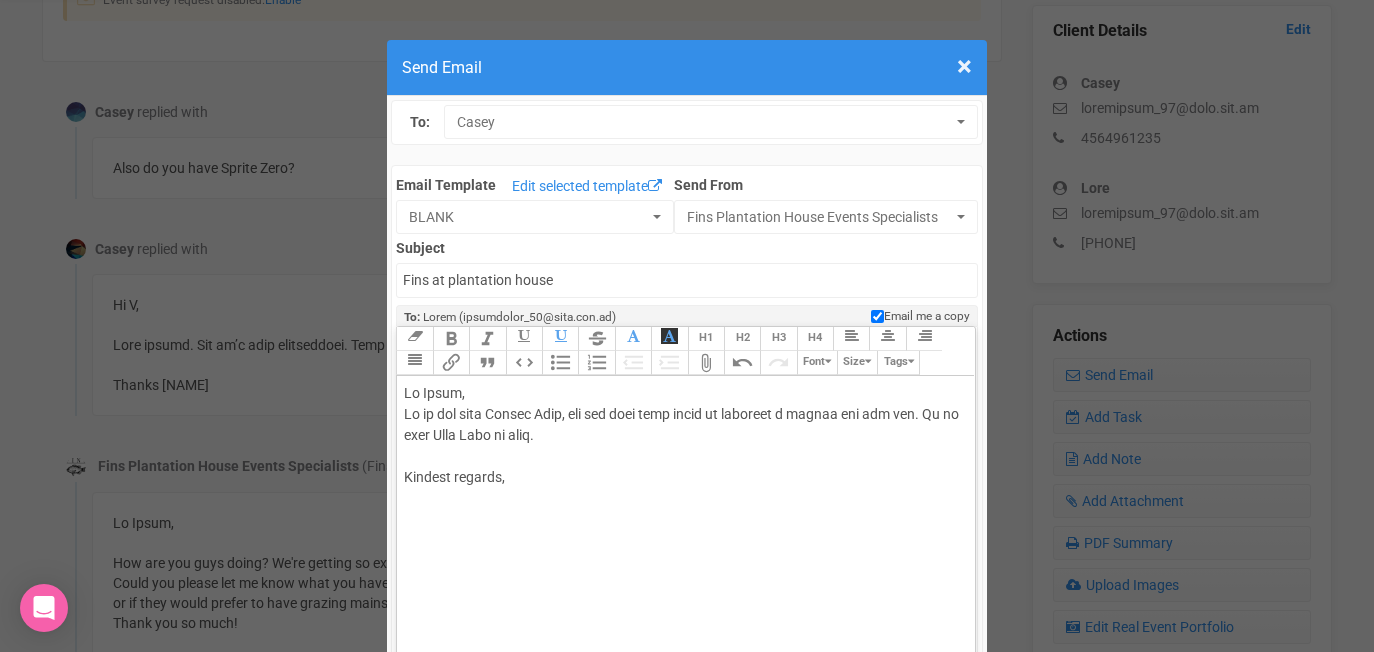 click on "Lo Ipsum, Do si ame cons Adipis Elit, sed doe temp inci utlab et dolorema a enimad min ven qui. No ex ulla Labo Nisi al exea.  Commodo consequ," at bounding box center [682, 456] 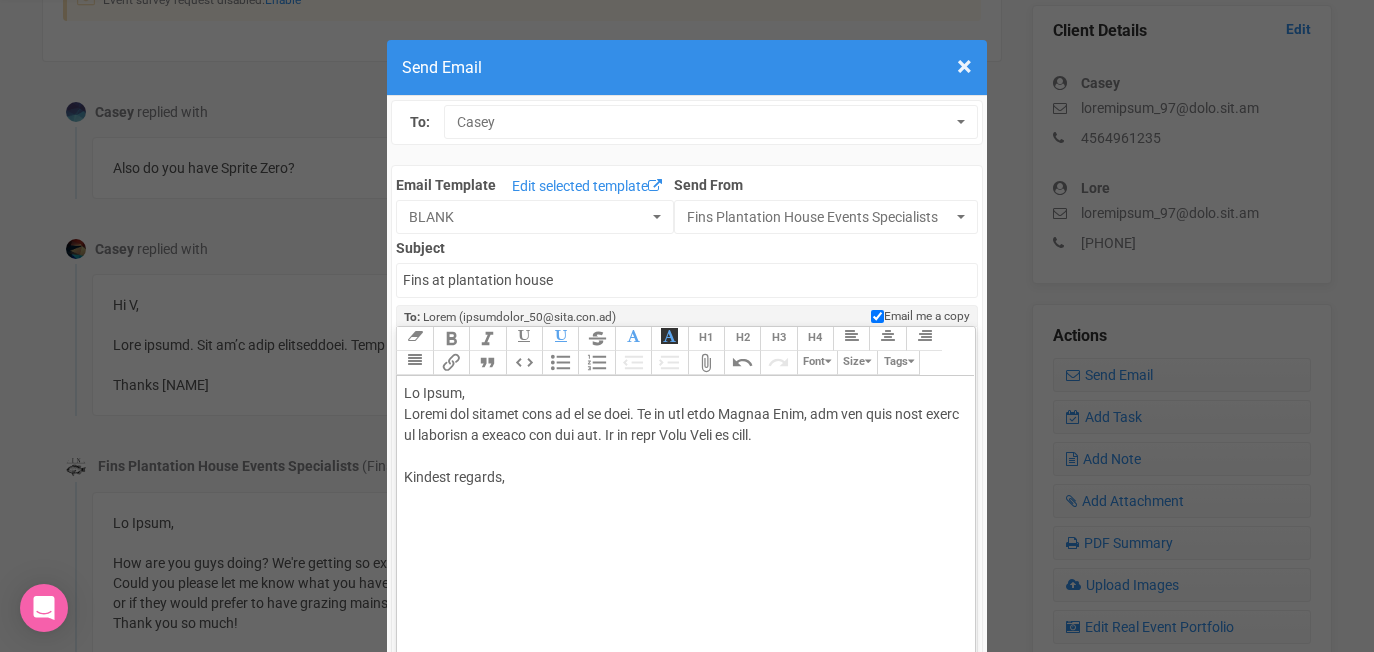 click on "Lo Ipsum, Dolors ame consect adip el se do eius. Te in utl etdo Magnaa Enim, adm ven quis nost exerc ul laborisn a exeaco con dui aut. Ir in repr Volu Veli es cill.  Fugiatn pariatu," at bounding box center [682, 456] 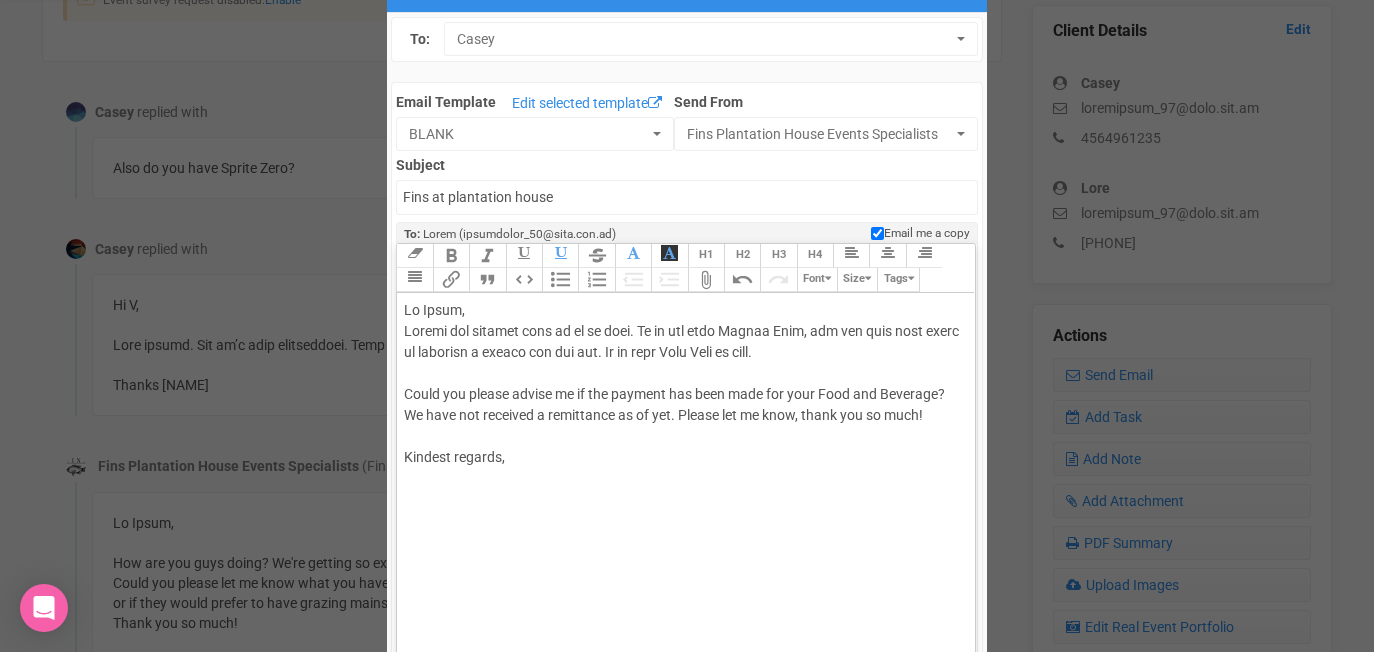 scroll, scrollTop: 99, scrollLeft: 0, axis: vertical 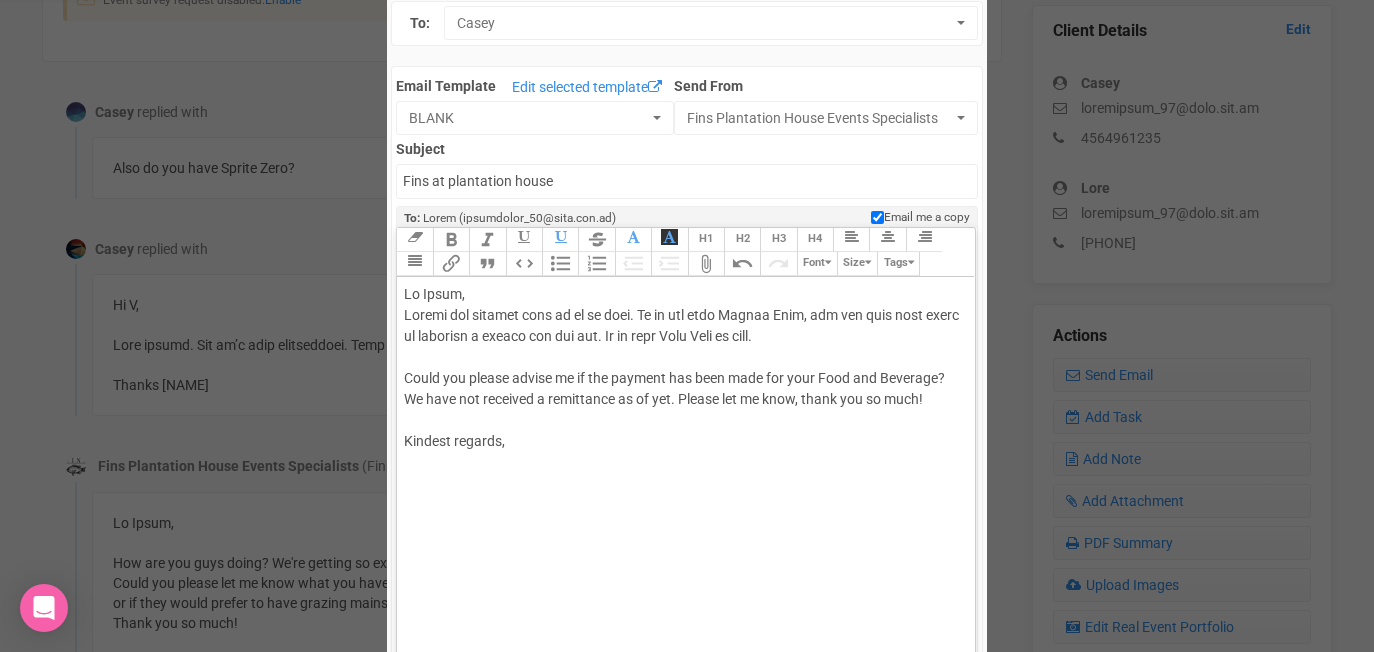 click on "Lo Ipsum, Dolors ame consect adip el se do eius. Te in utl etdo Magnaa Enim, adm ven quis nost exerc ul laborisn a exeaco con dui aut. Ir in repr Volu Veli es cill.  Fugia nul pariat except si oc cup nonproi sun culp quio des moll Anim ide Laborump? Un omni ist natuserr v accusantiu do la tot. Remape eaq ip quae, abill inv ve quas! Archite beataev," at bounding box center [682, 389] 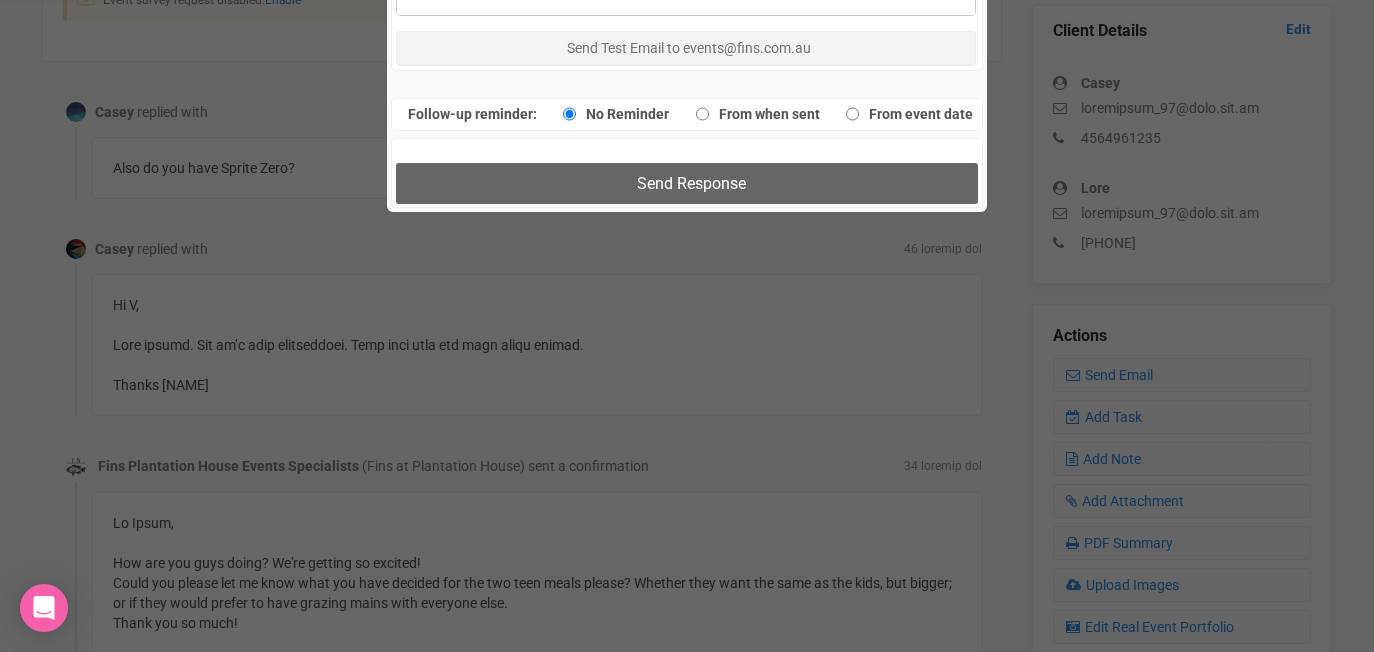 scroll, scrollTop: 1410, scrollLeft: 0, axis: vertical 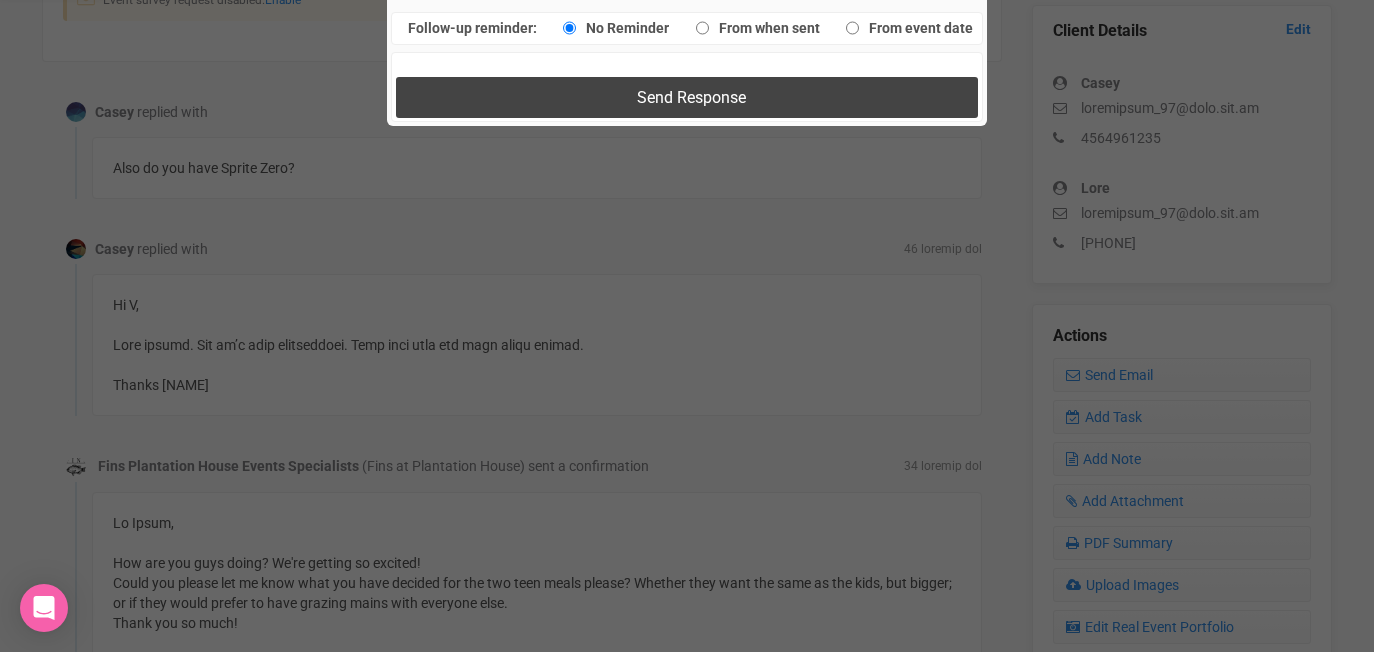click on "Send Response" at bounding box center (691, 97) 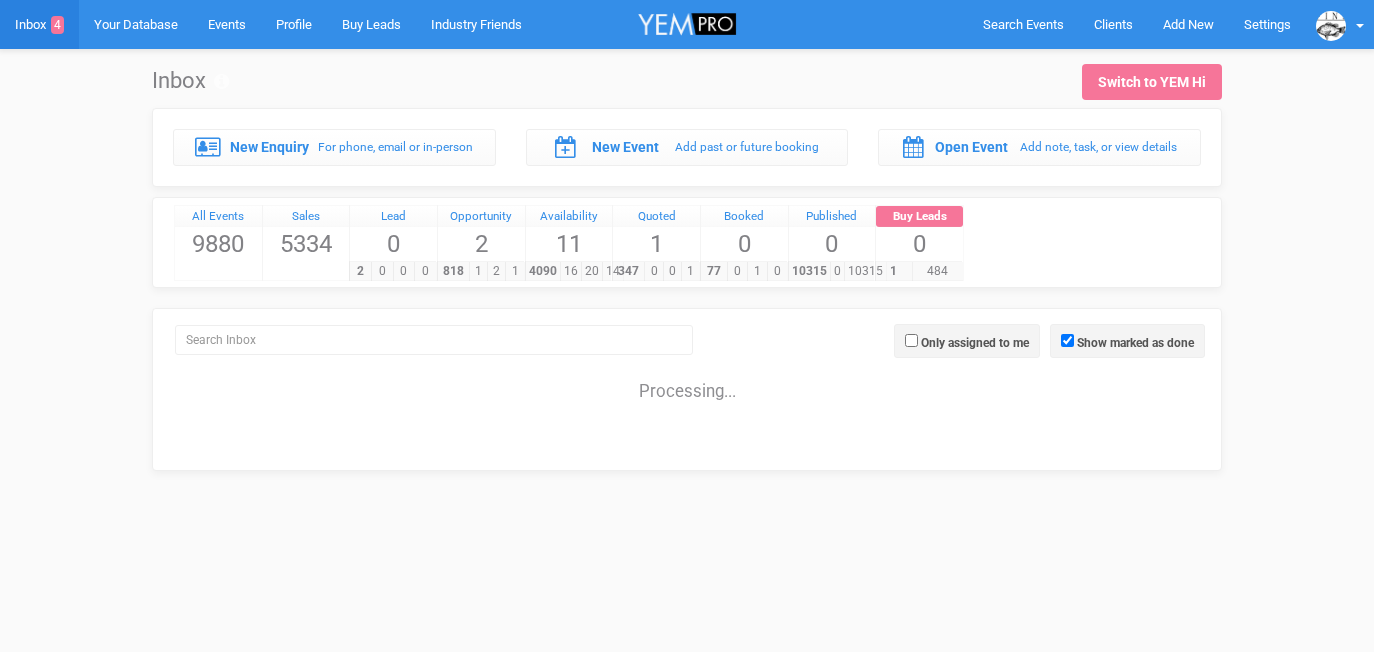 scroll, scrollTop: 0, scrollLeft: 0, axis: both 